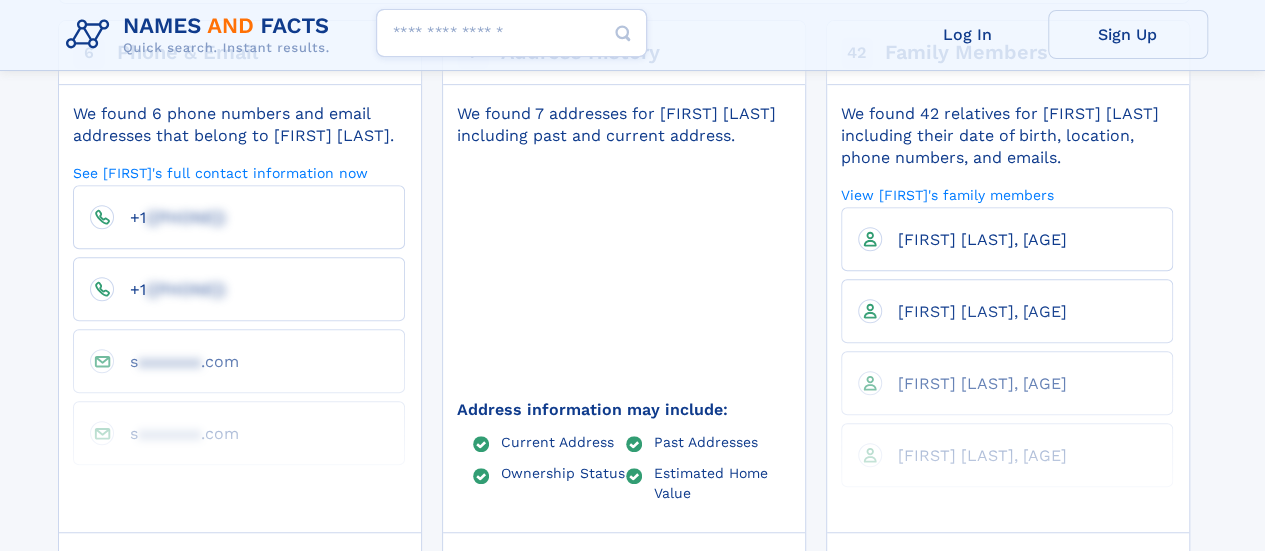 scroll, scrollTop: 500, scrollLeft: 0, axis: vertical 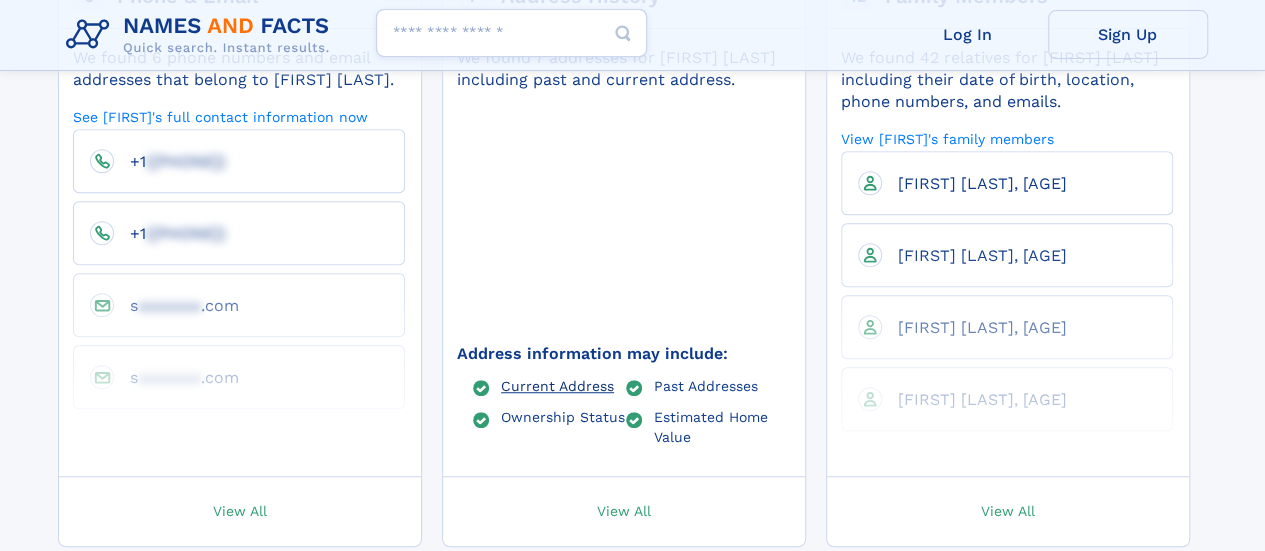 click on "Current Address" at bounding box center [557, 385] 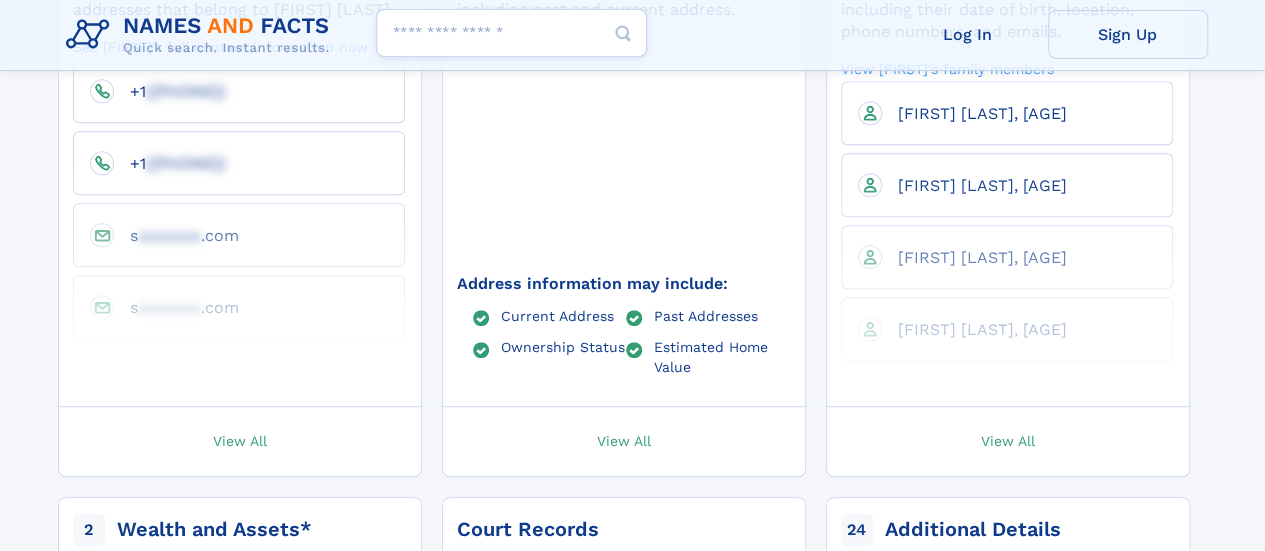 scroll, scrollTop: 600, scrollLeft: 0, axis: vertical 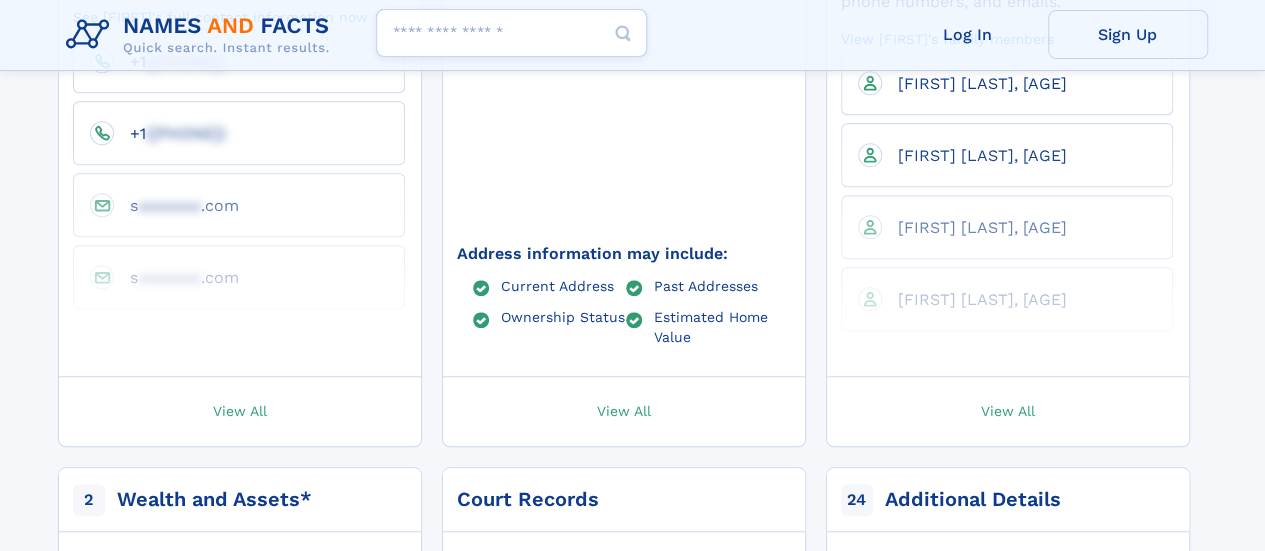 click on "Names and Facts
T
Tinnirella
Salvatore
Salvatore Tinnirella, 86 years old from Osprey, FL" at bounding box center (633, 1199) 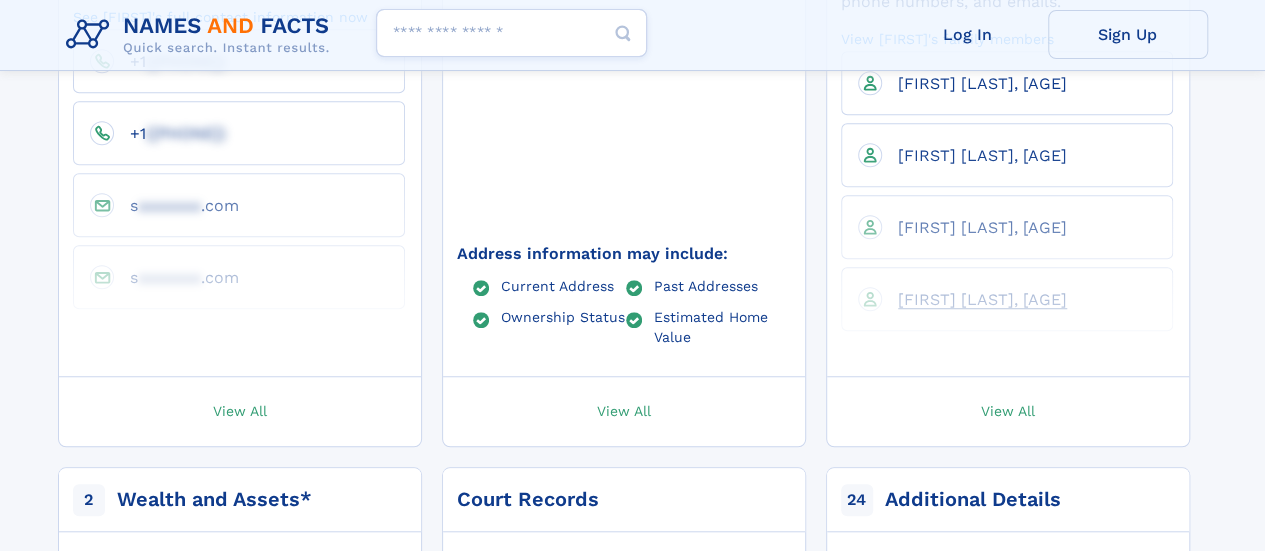 click on "[FIRST] [LAST], 63" at bounding box center [982, 299] 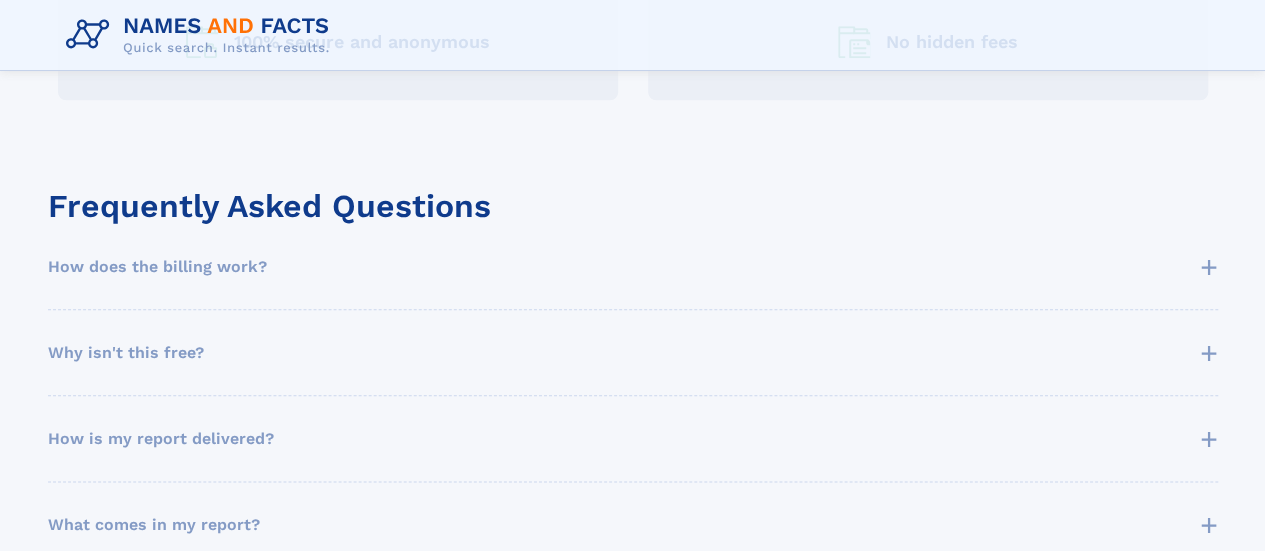 scroll, scrollTop: 476, scrollLeft: 0, axis: vertical 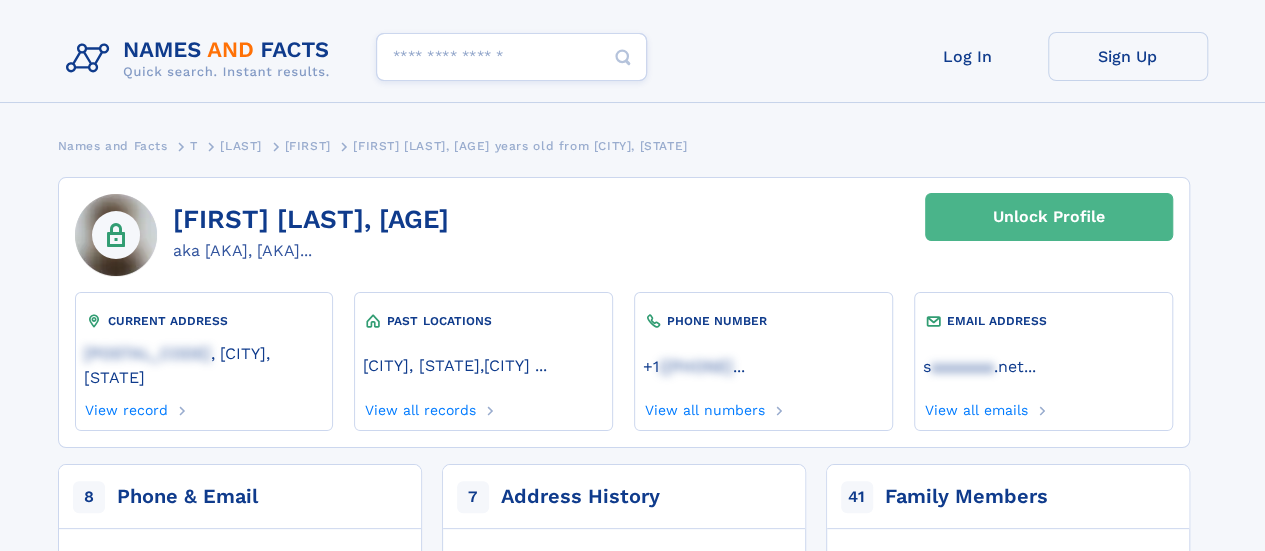click on "Unlock Profile" at bounding box center [1049, 217] 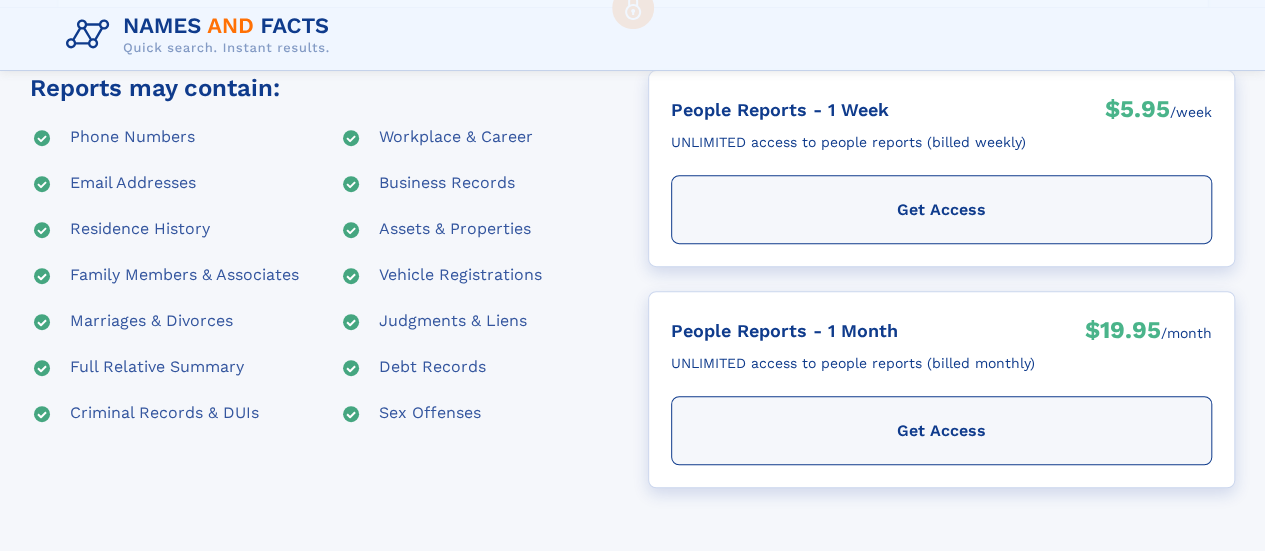 scroll, scrollTop: 400, scrollLeft: 0, axis: vertical 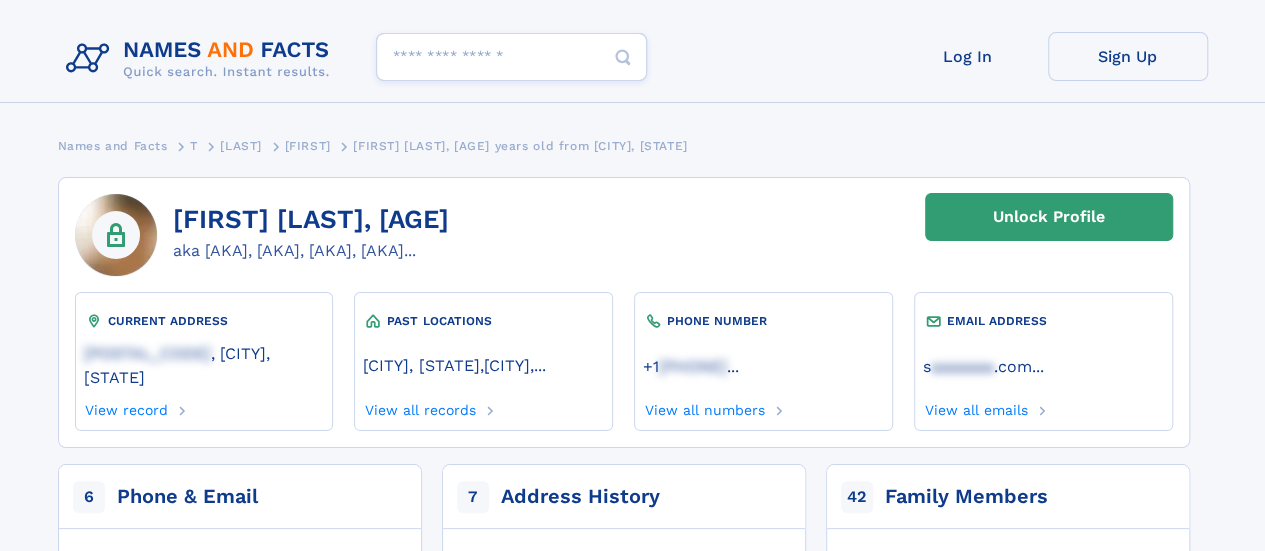 click 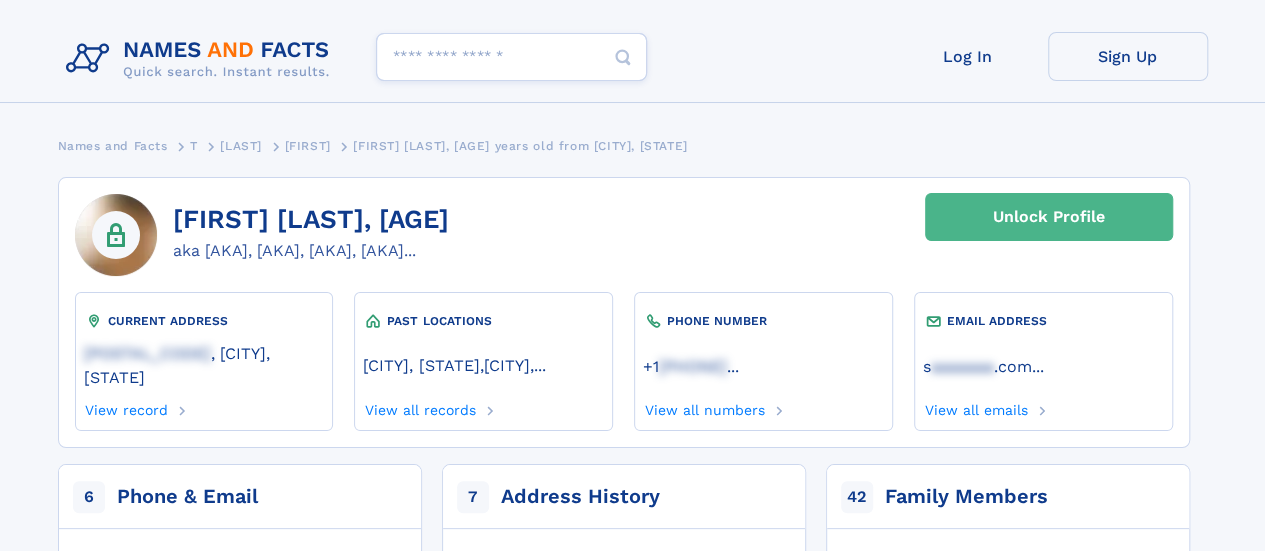 click on "Unlock Profile" at bounding box center (1049, 217) 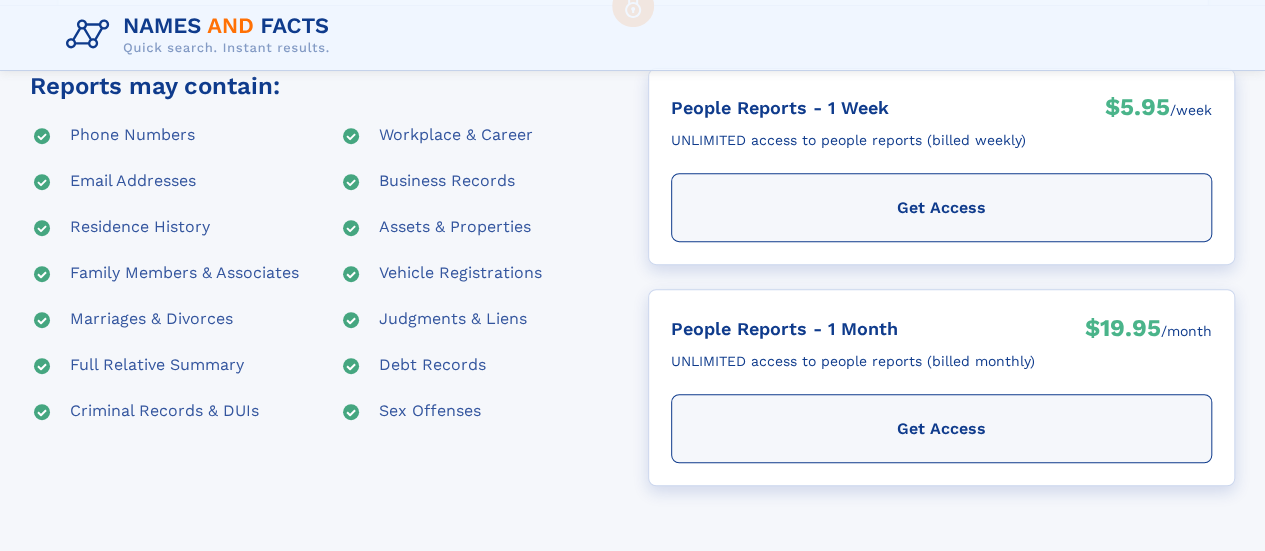 scroll, scrollTop: 400, scrollLeft: 0, axis: vertical 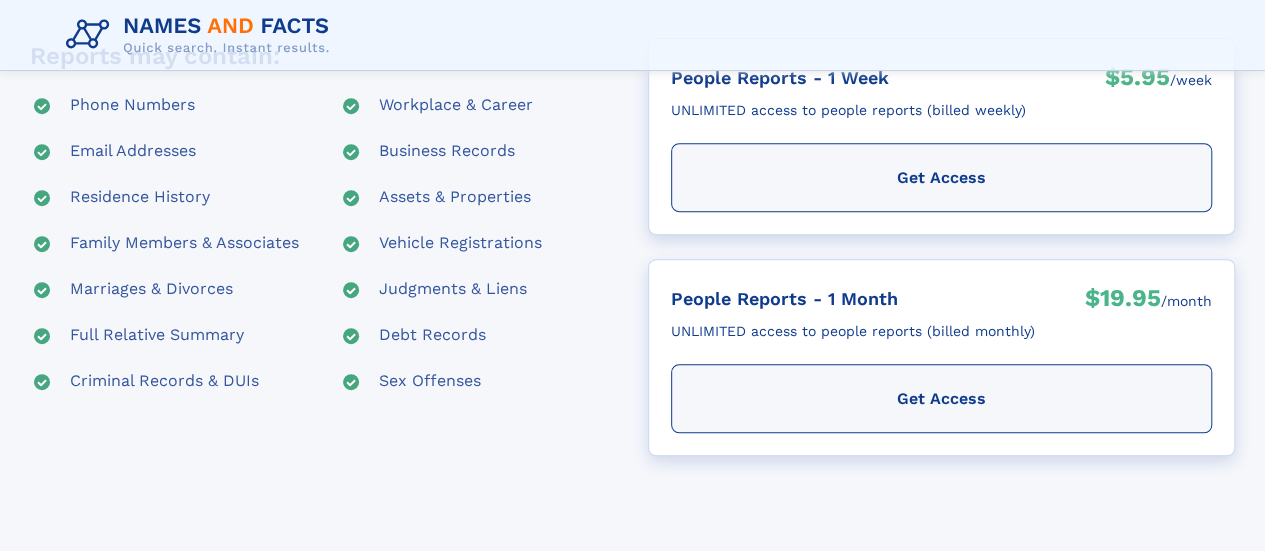 click on "Marriages & Divorces" at bounding box center (151, 290) 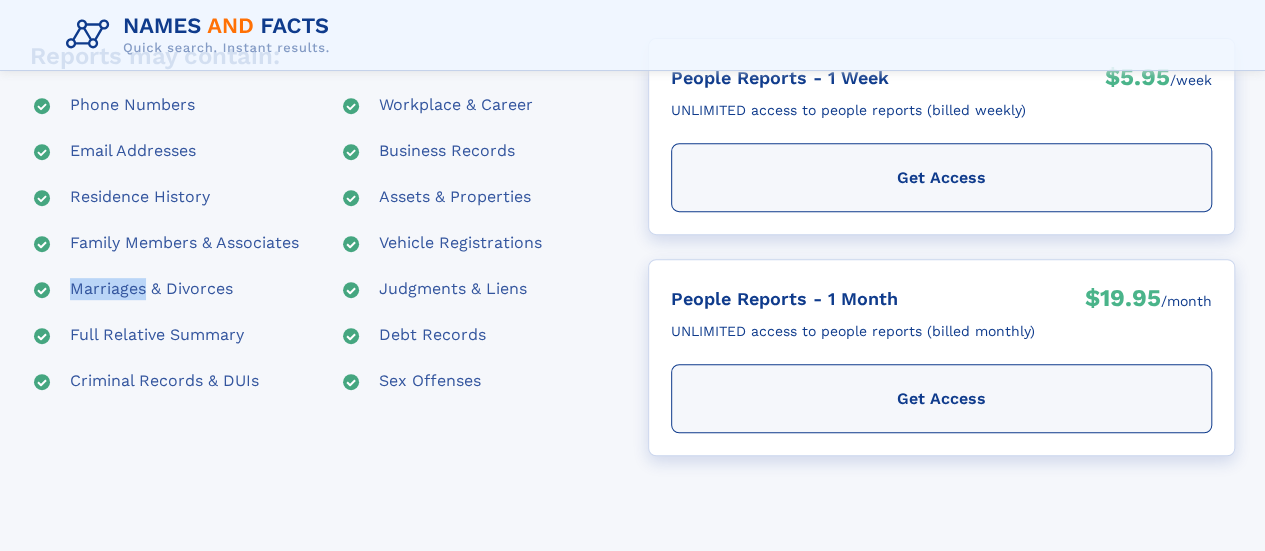 click on "Marriages & Divorces" at bounding box center (151, 290) 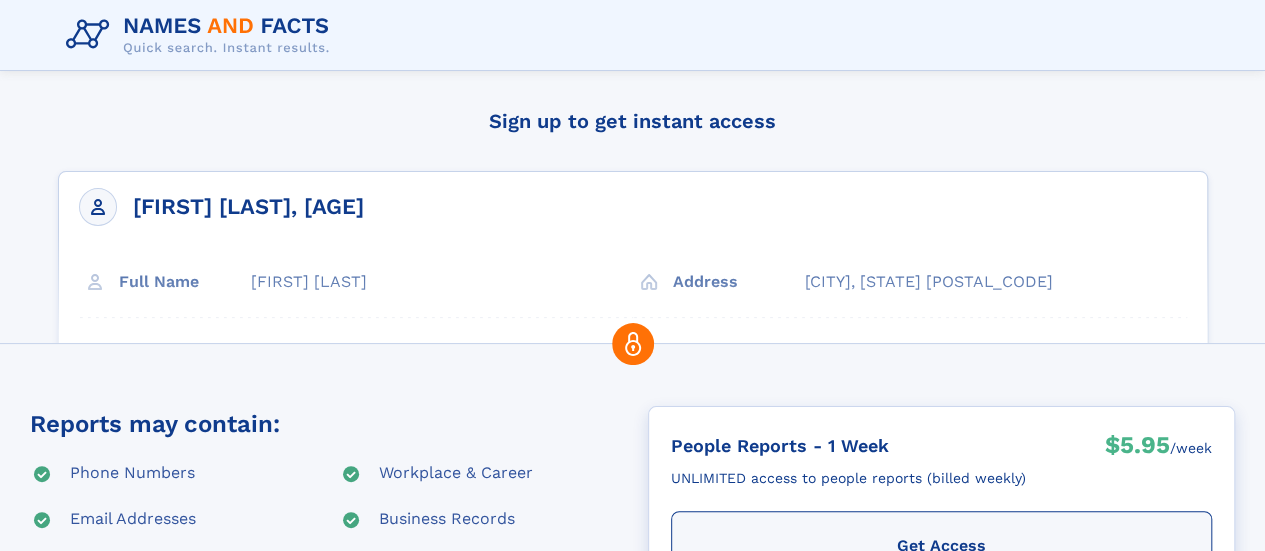 scroll, scrollTop: 0, scrollLeft: 0, axis: both 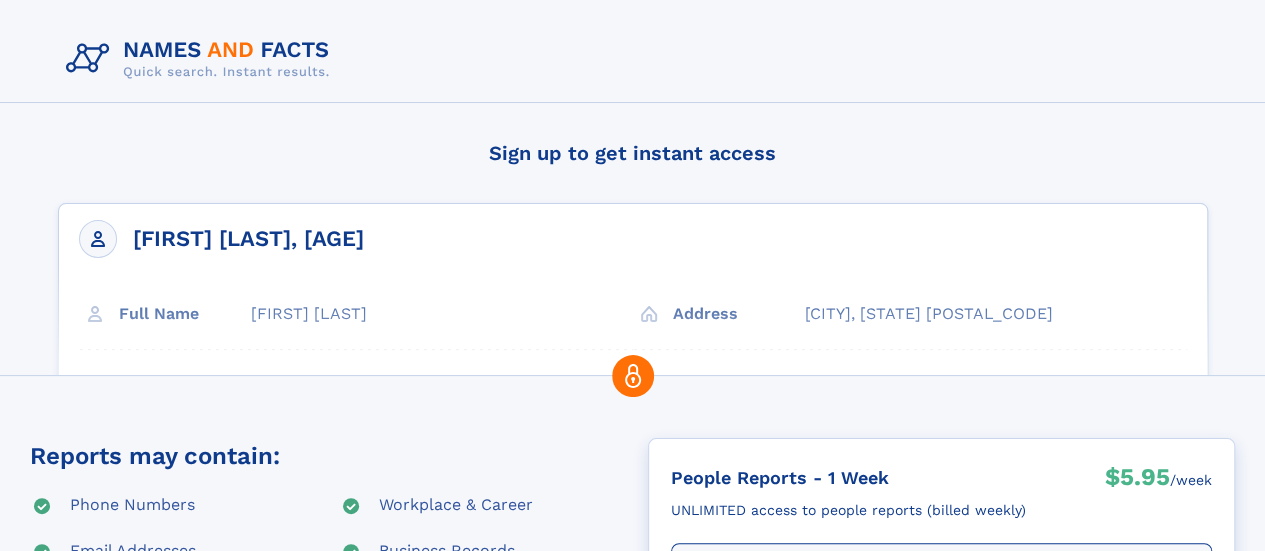click on "[FIRST] [LAST], [AGE]
Full Name
[FIRST] [LAST]
Address" at bounding box center [633, 346] 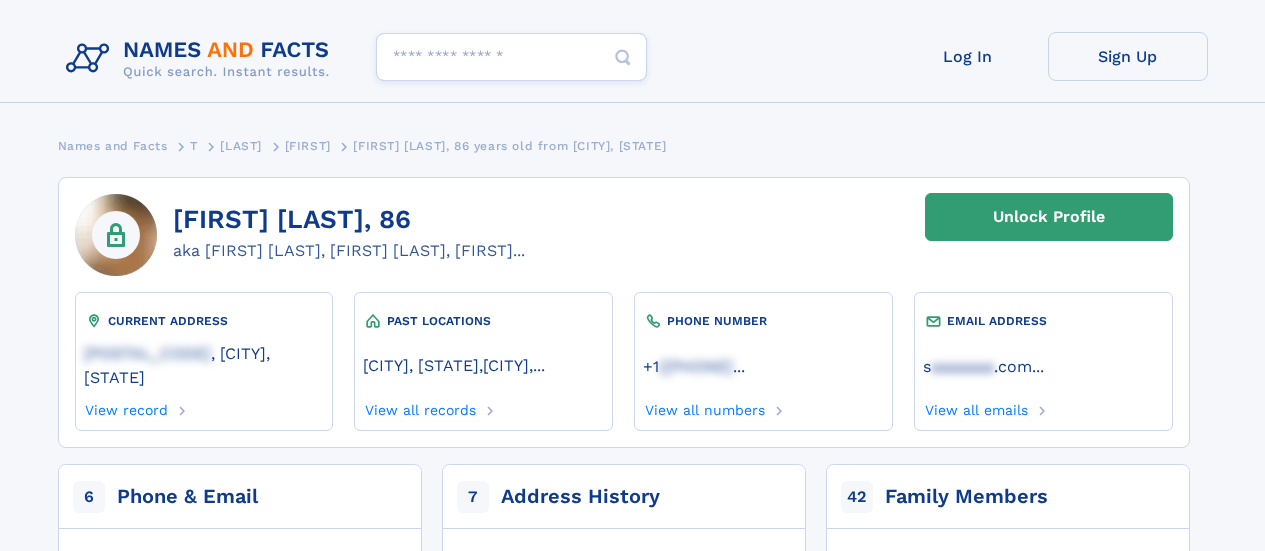 scroll, scrollTop: 0, scrollLeft: 0, axis: both 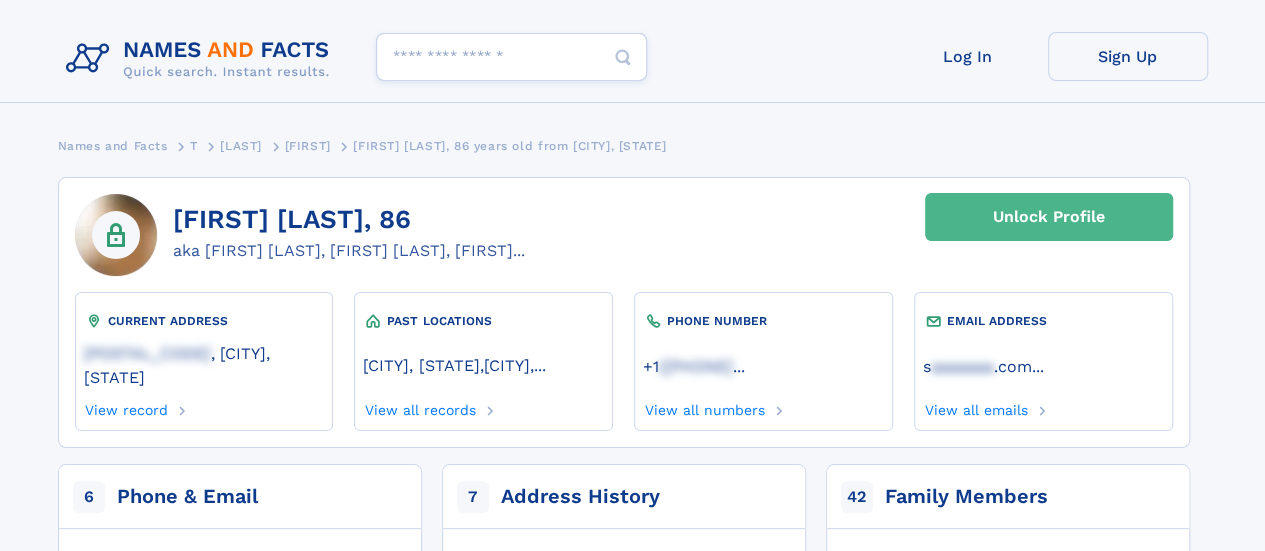 click on "Unlock Profile" at bounding box center (1049, 217) 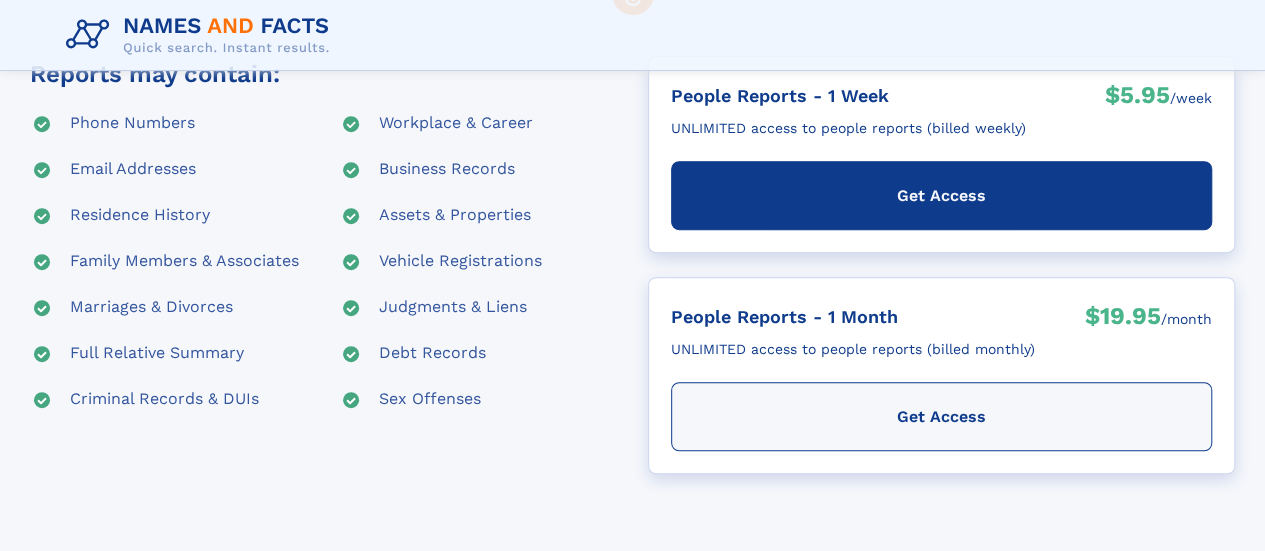 scroll, scrollTop: 400, scrollLeft: 0, axis: vertical 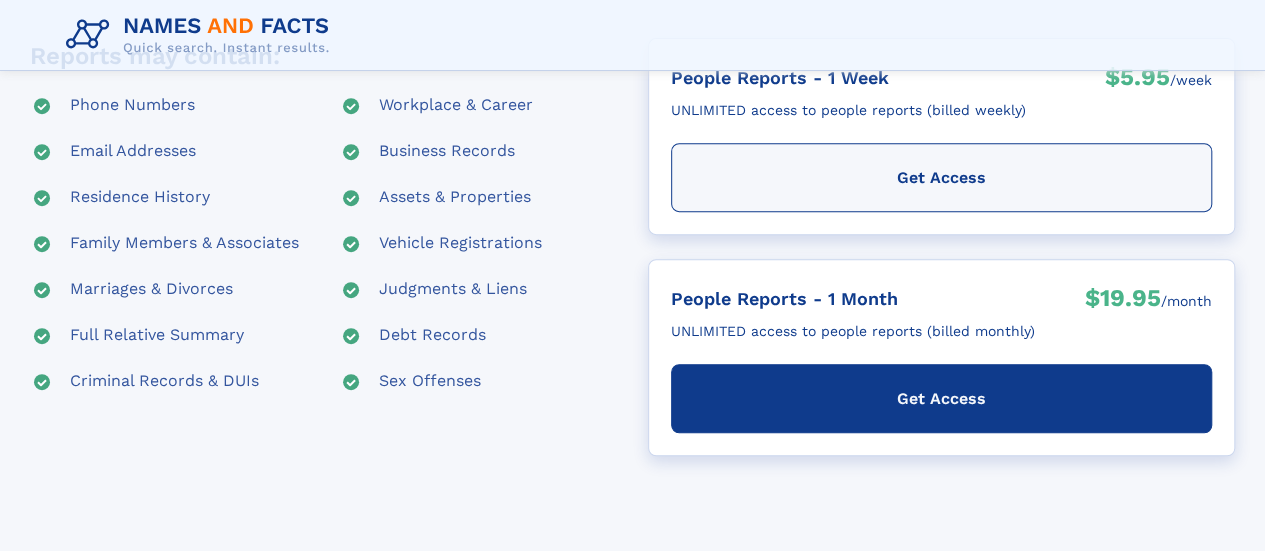 click on "Get Access" at bounding box center [942, 398] 